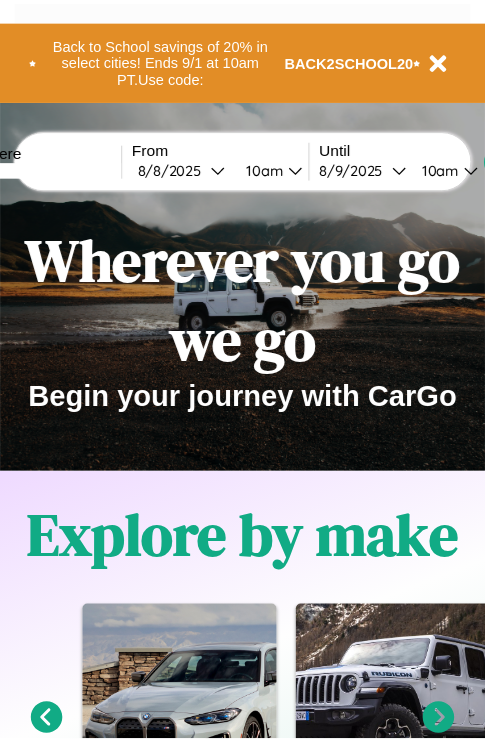 scroll, scrollTop: 0, scrollLeft: 0, axis: both 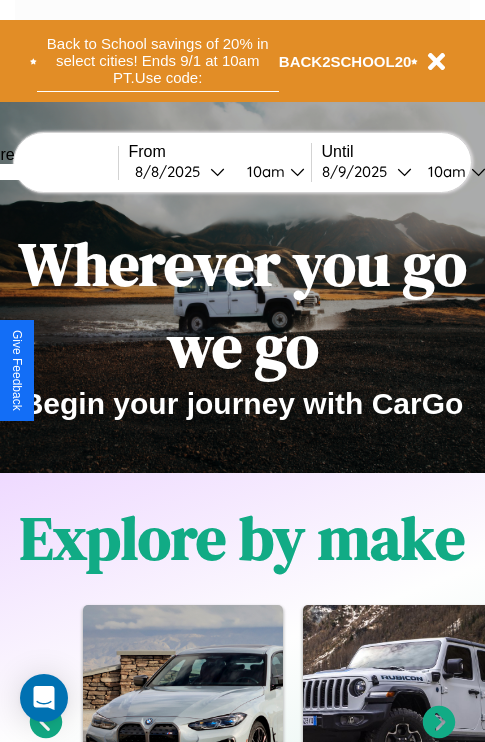 click on "Back to School savings of 20% in select cities! Ends 9/1 at 10am PT.  Use code:" at bounding box center [158, 61] 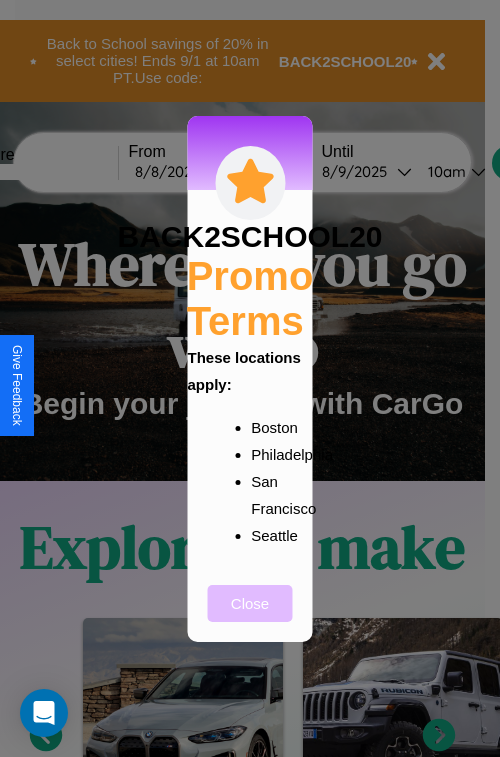 click on "Close" at bounding box center [250, 603] 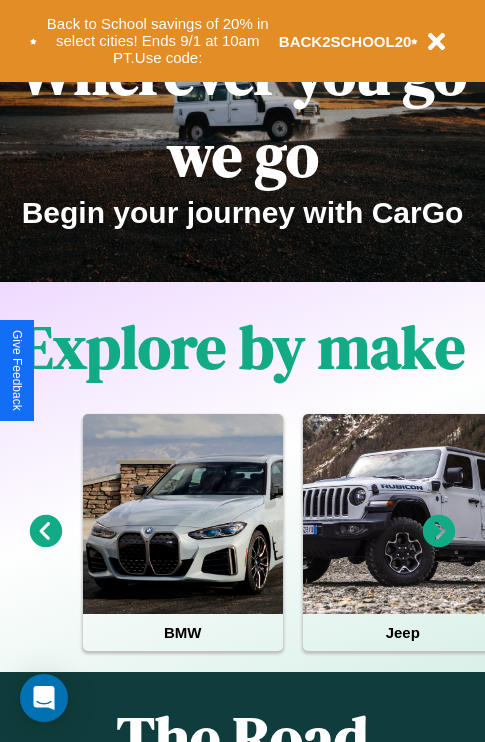 scroll, scrollTop: 308, scrollLeft: 0, axis: vertical 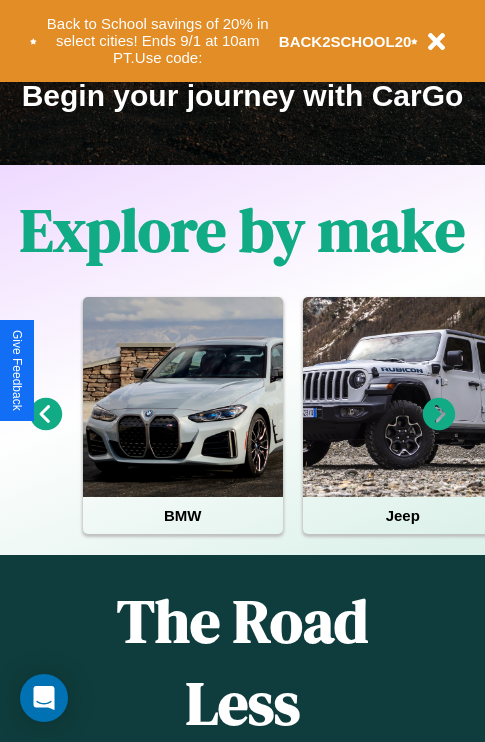 click 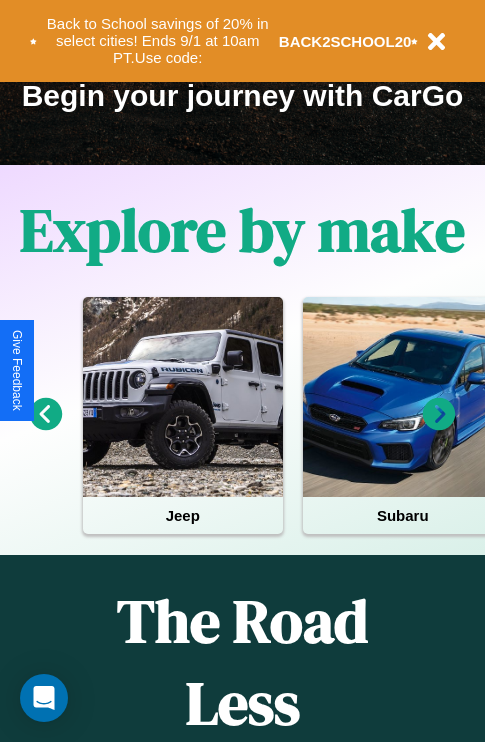 click 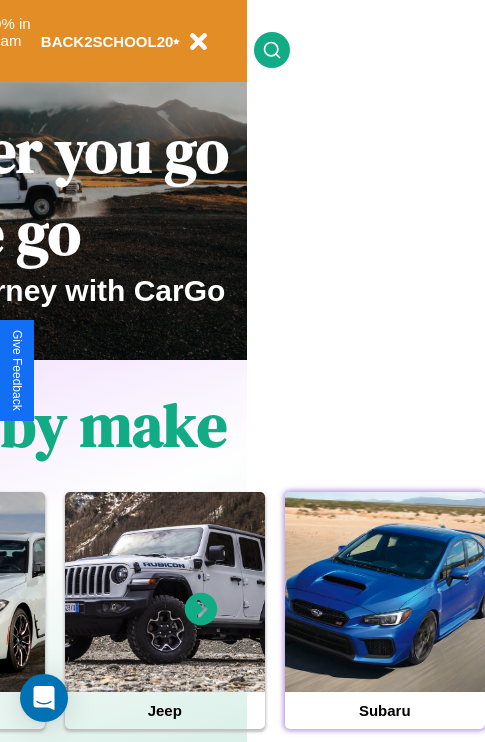 click at bounding box center [385, 592] 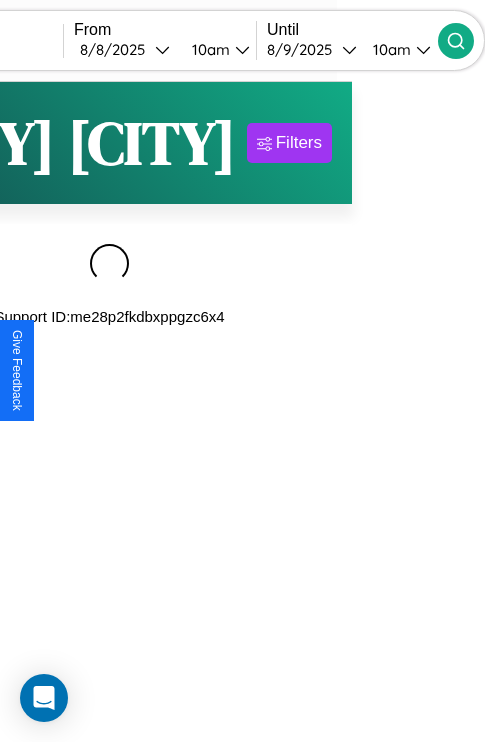scroll, scrollTop: 0, scrollLeft: 0, axis: both 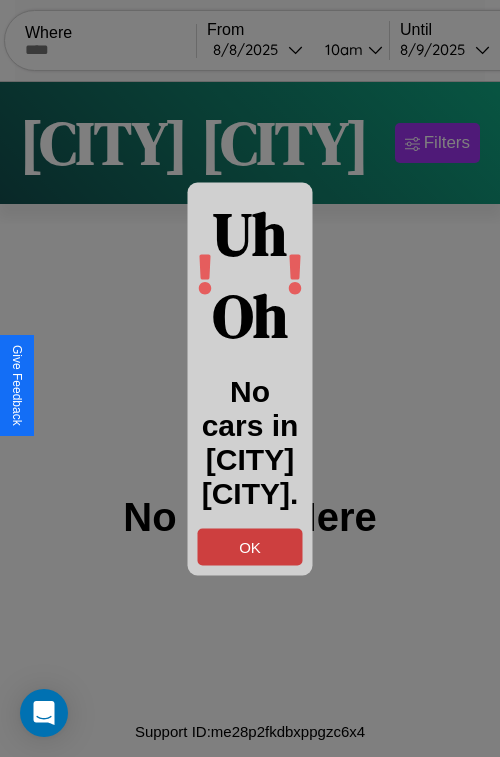 click on "OK" at bounding box center [250, 546] 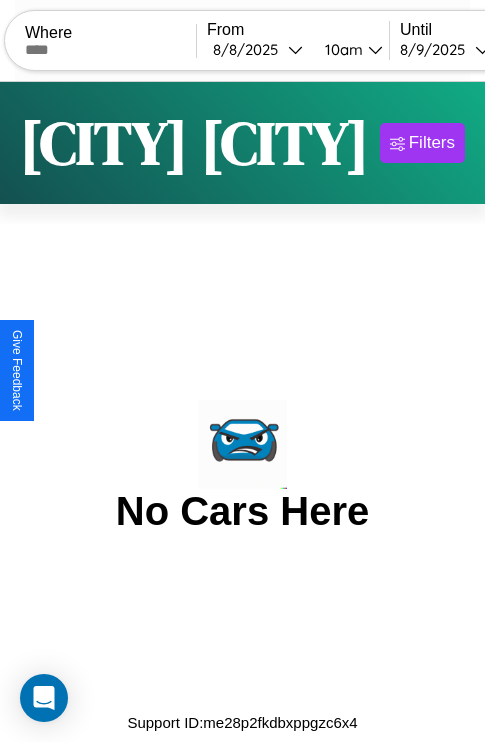 click at bounding box center (110, 50) 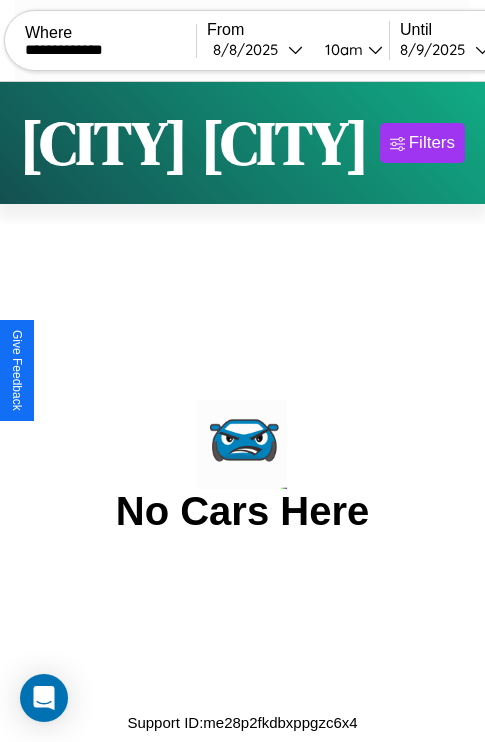 type on "**********" 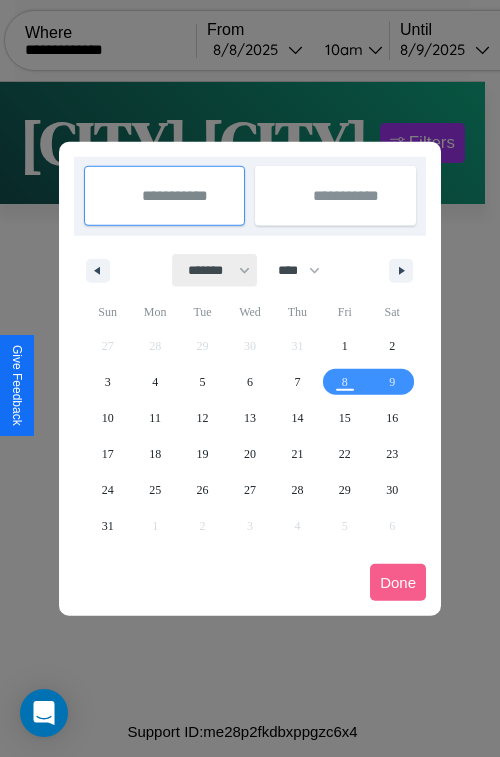 click on "******* ******** ***** ***** *** **** **** ****** ********* ******* ******** ********" at bounding box center [215, 270] 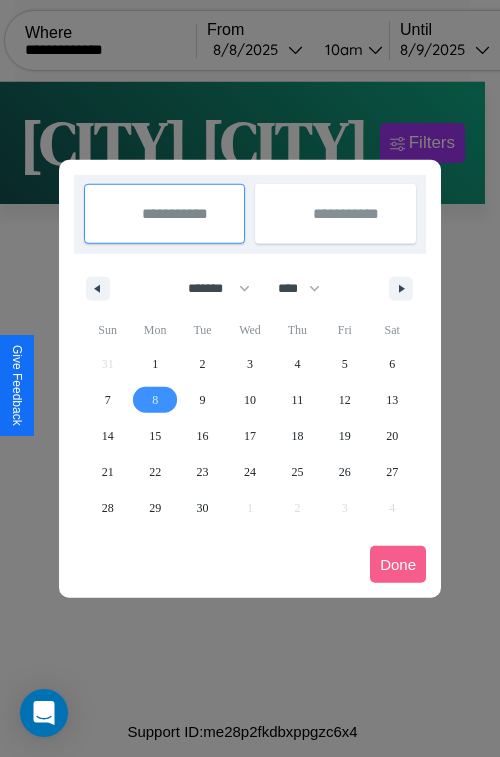 click on "8" at bounding box center (155, 400) 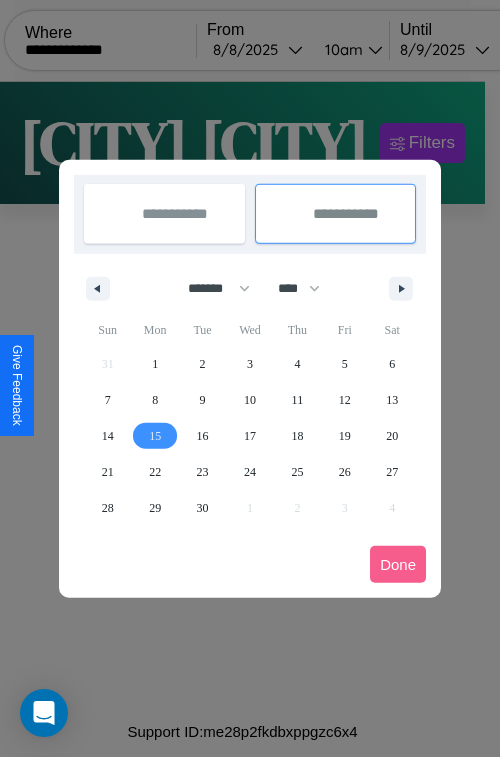 click on "15" at bounding box center (155, 436) 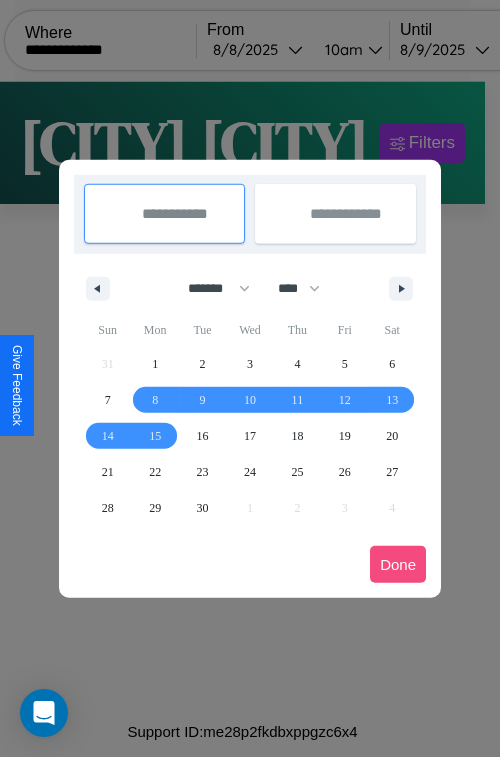 click on "Done" at bounding box center [398, 564] 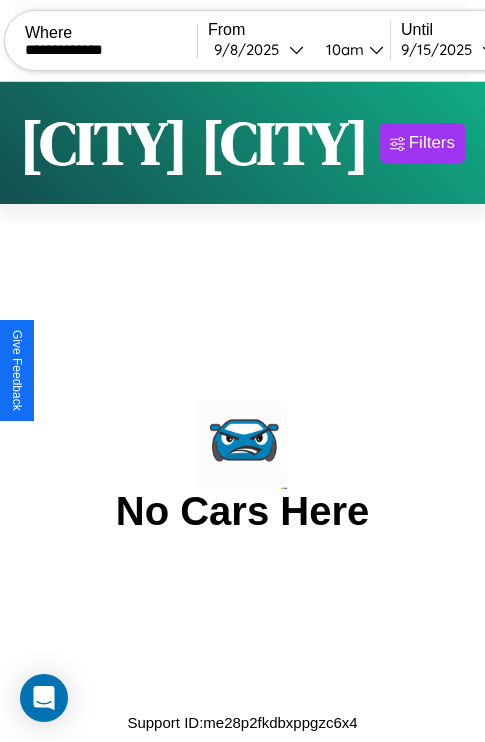 scroll, scrollTop: 0, scrollLeft: 109, axis: horizontal 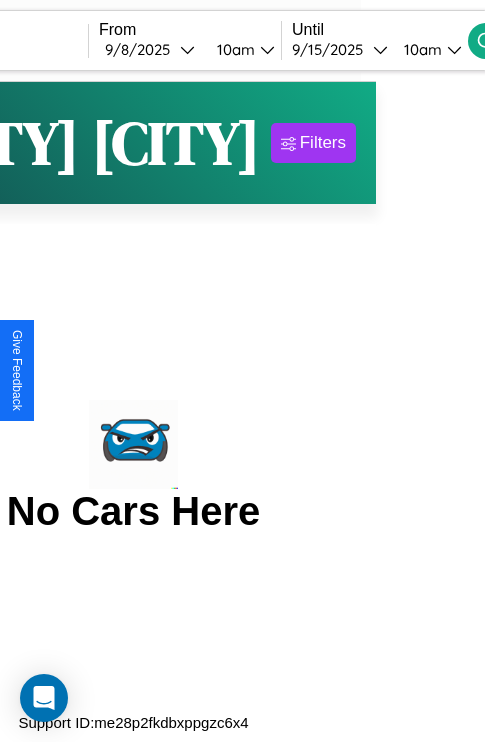 click on "10am" at bounding box center (420, 49) 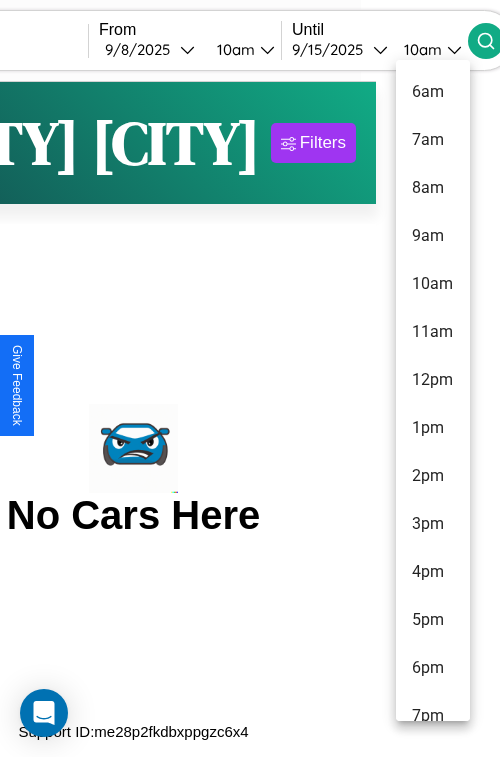 click on "11am" at bounding box center (433, 332) 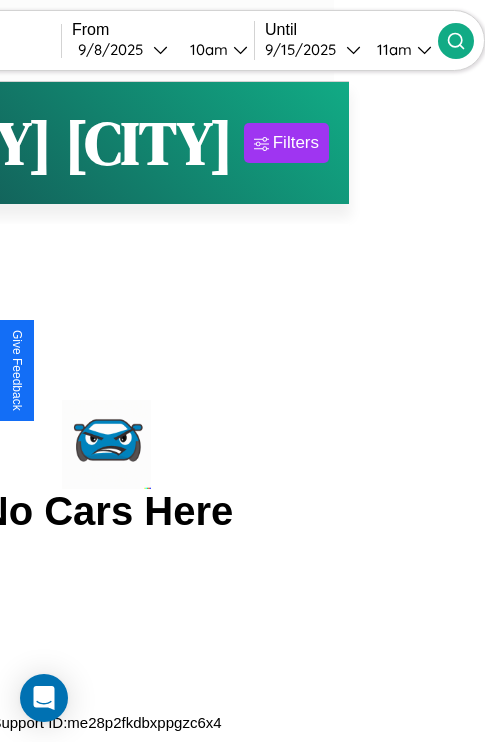 click 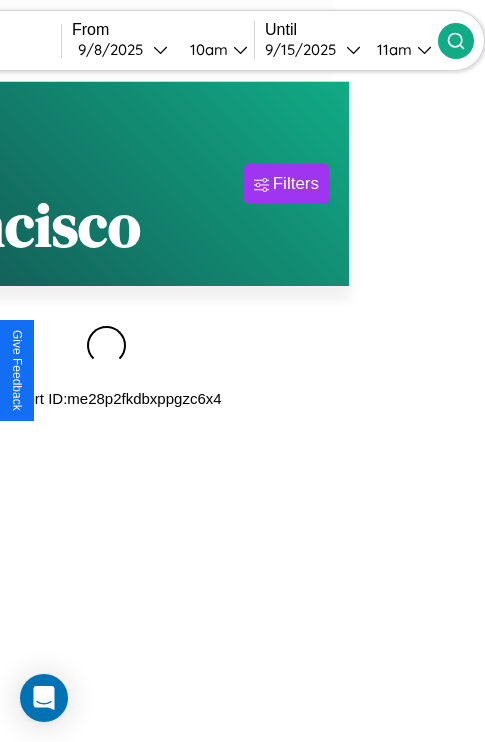 scroll, scrollTop: 0, scrollLeft: 172, axis: horizontal 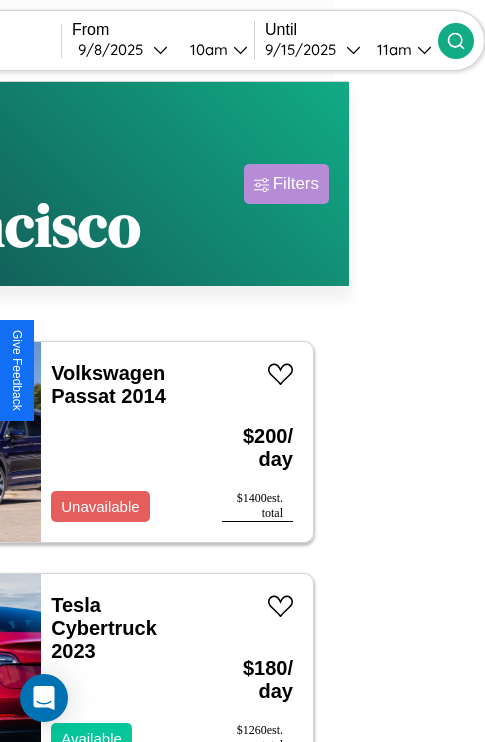click on "Filters" at bounding box center (296, 184) 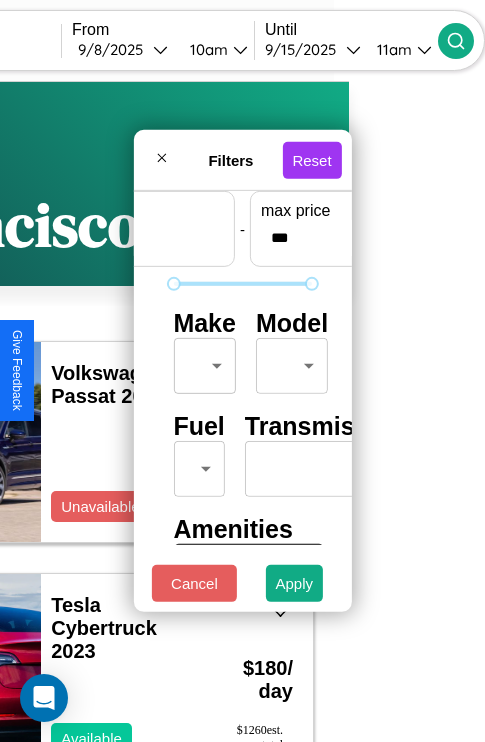 scroll, scrollTop: 59, scrollLeft: 0, axis: vertical 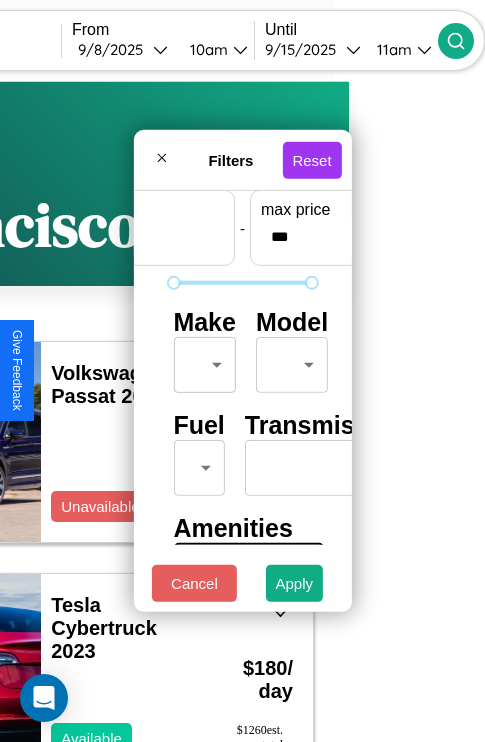 click on "**********" at bounding box center [106, 453] 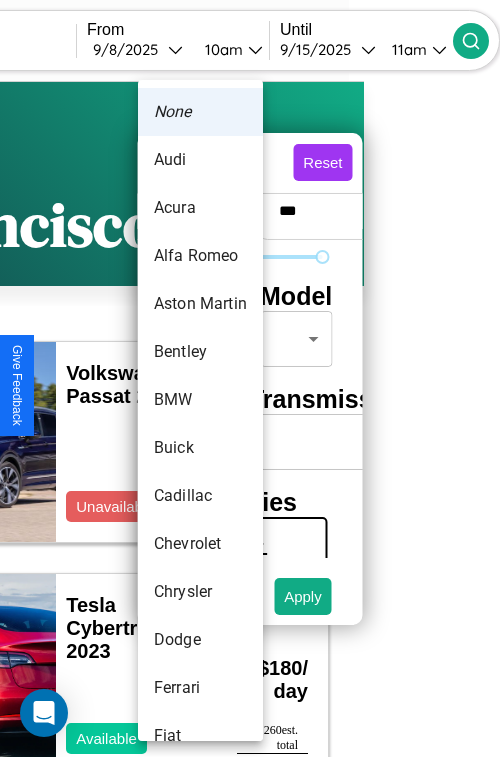 click on "Acura" at bounding box center (200, 208) 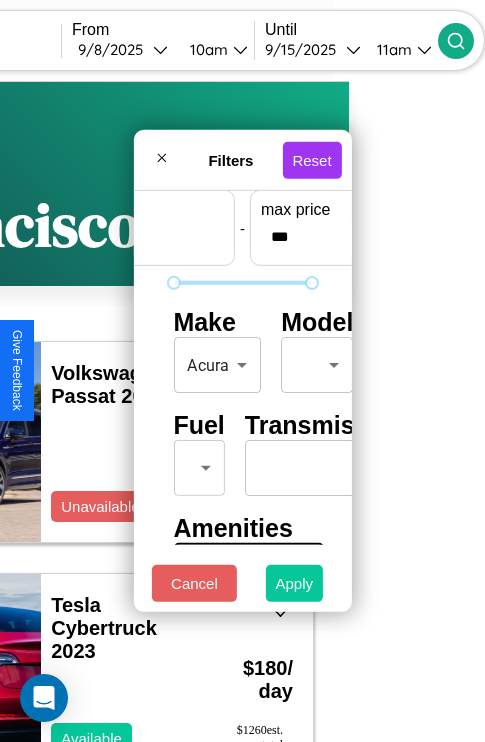click on "Apply" at bounding box center [295, 583] 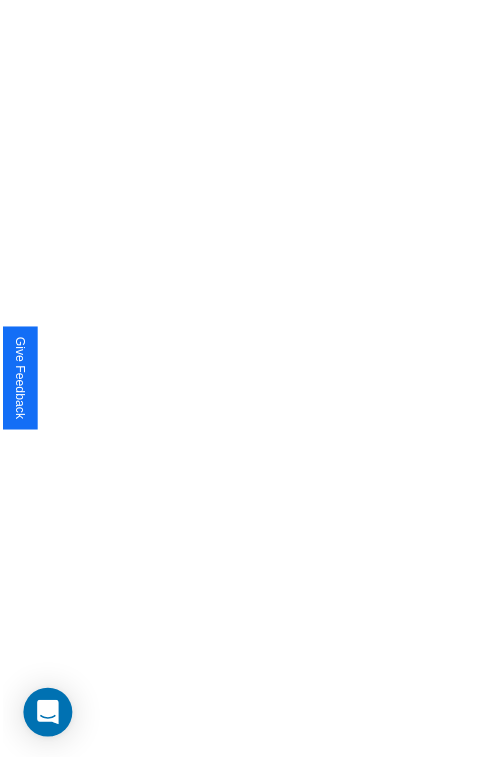 scroll, scrollTop: 0, scrollLeft: 0, axis: both 